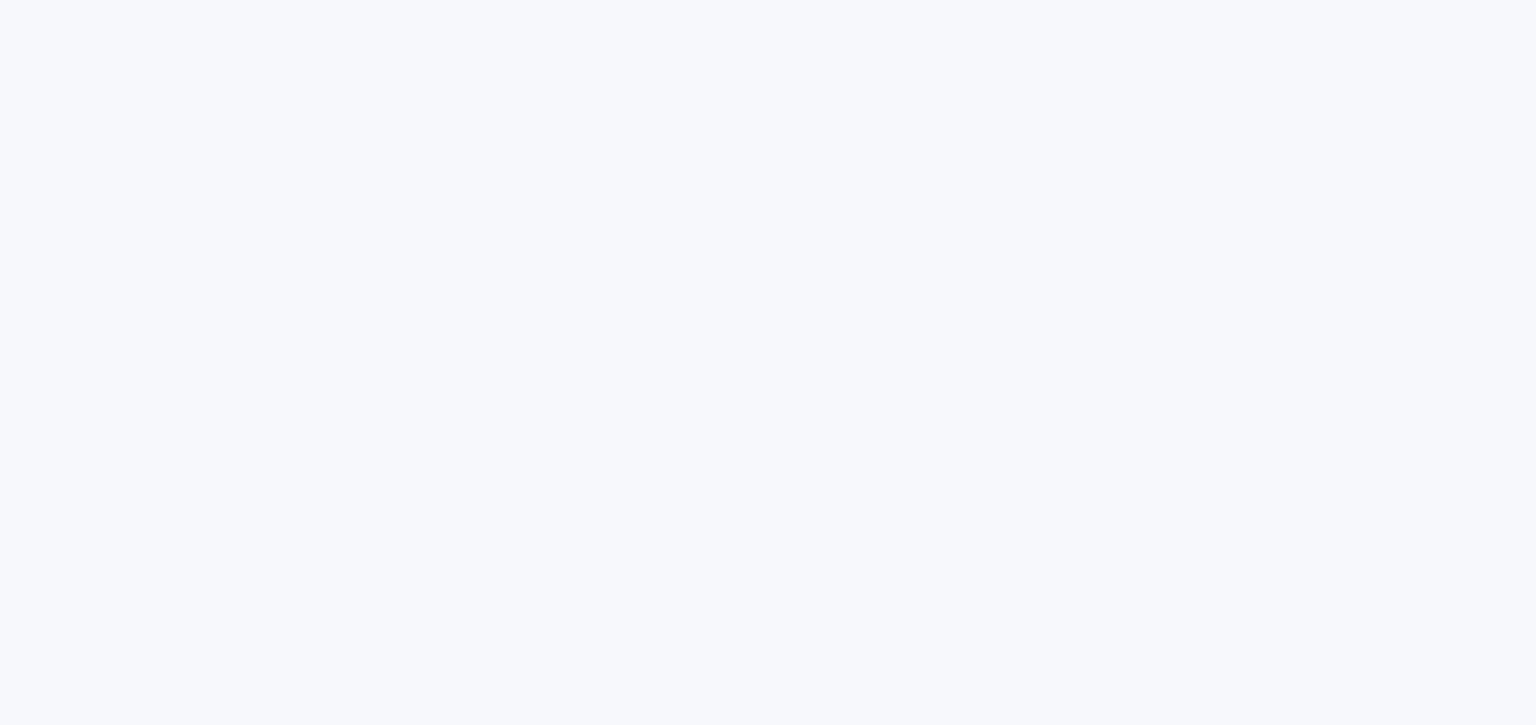 scroll, scrollTop: 0, scrollLeft: 0, axis: both 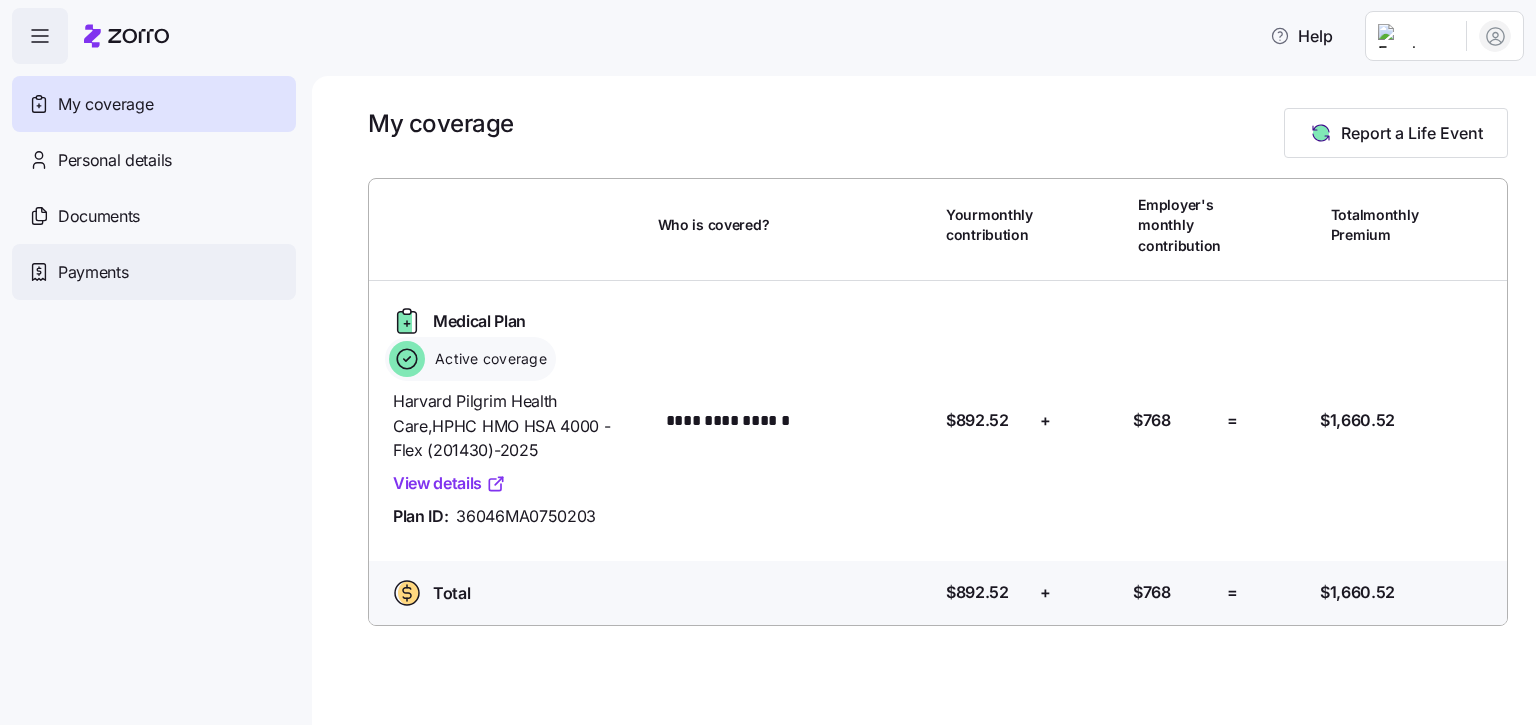click on "Payments" at bounding box center (93, 272) 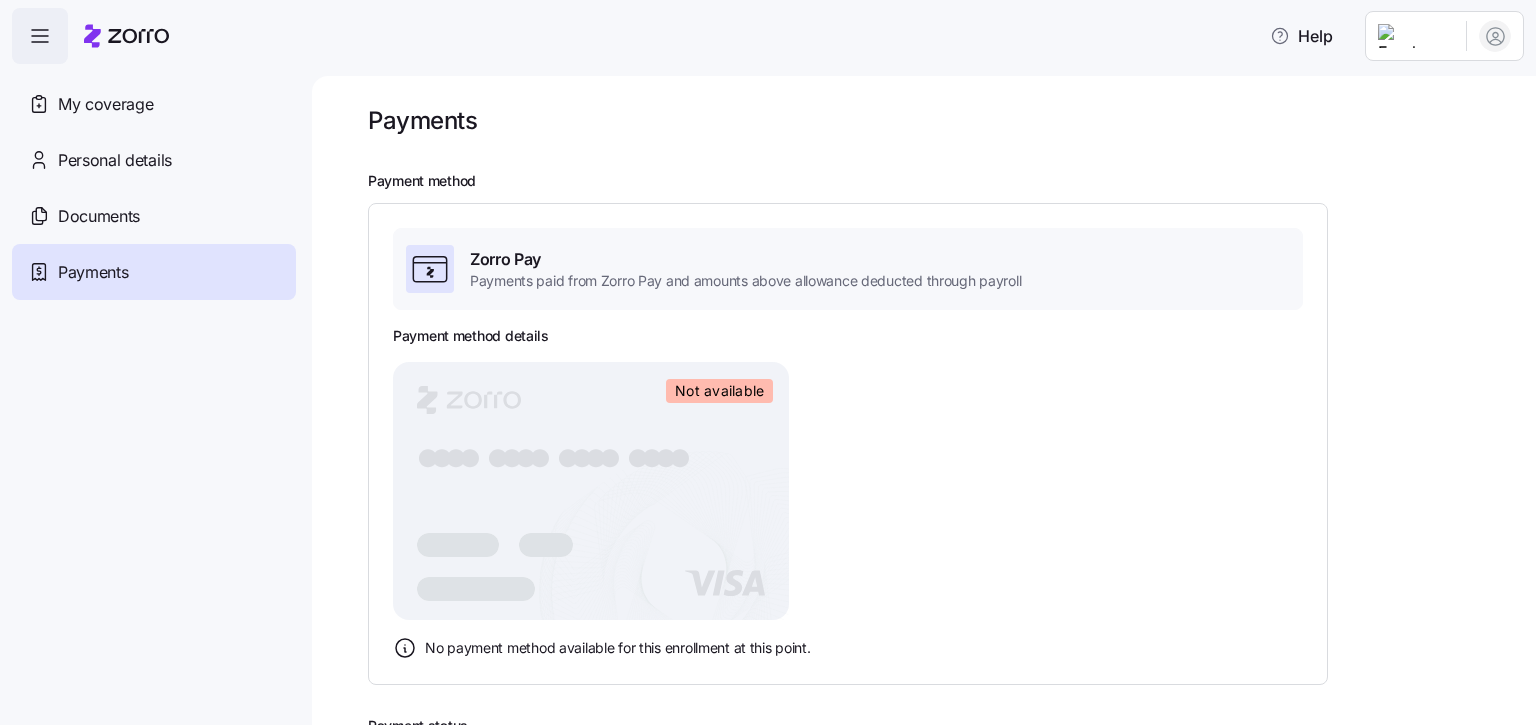 scroll, scrollTop: 0, scrollLeft: 0, axis: both 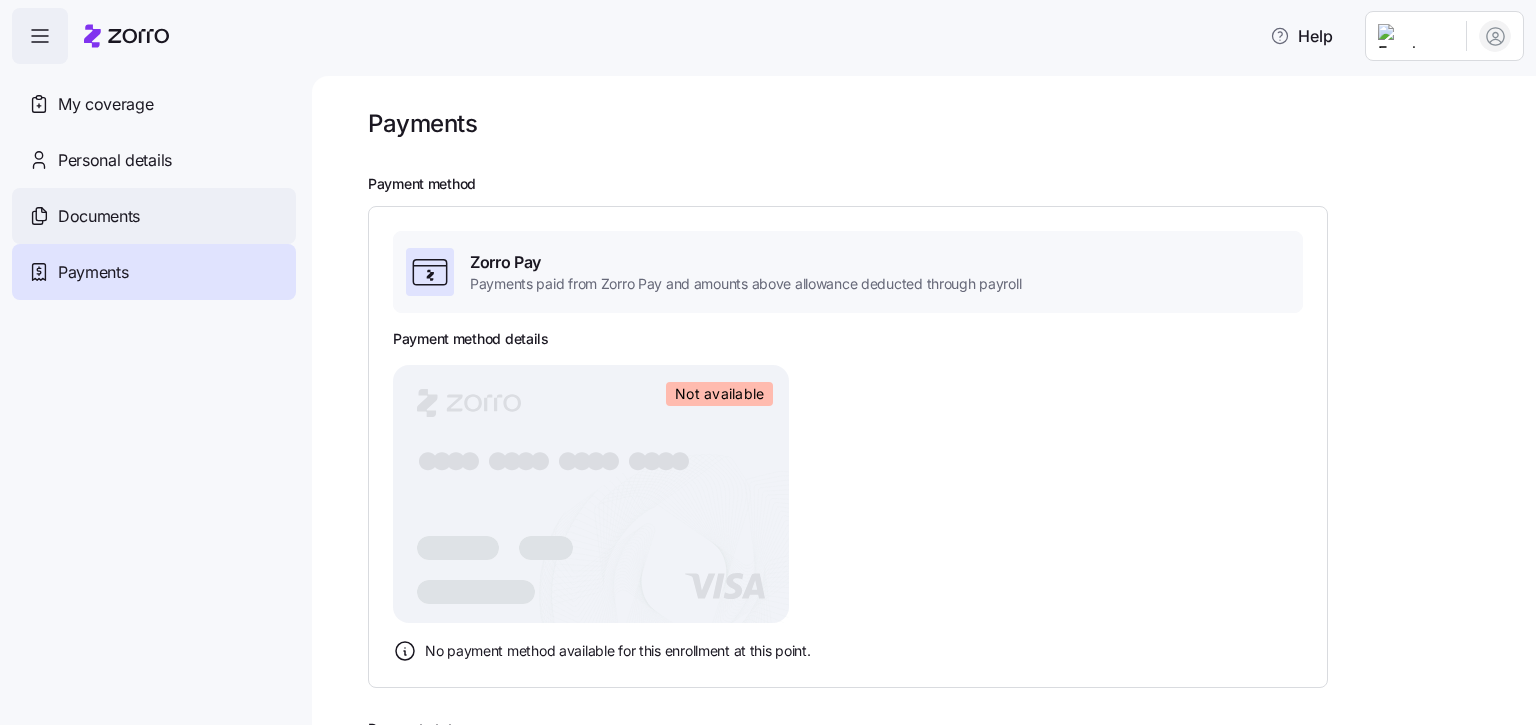 click on "Documents" at bounding box center (99, 216) 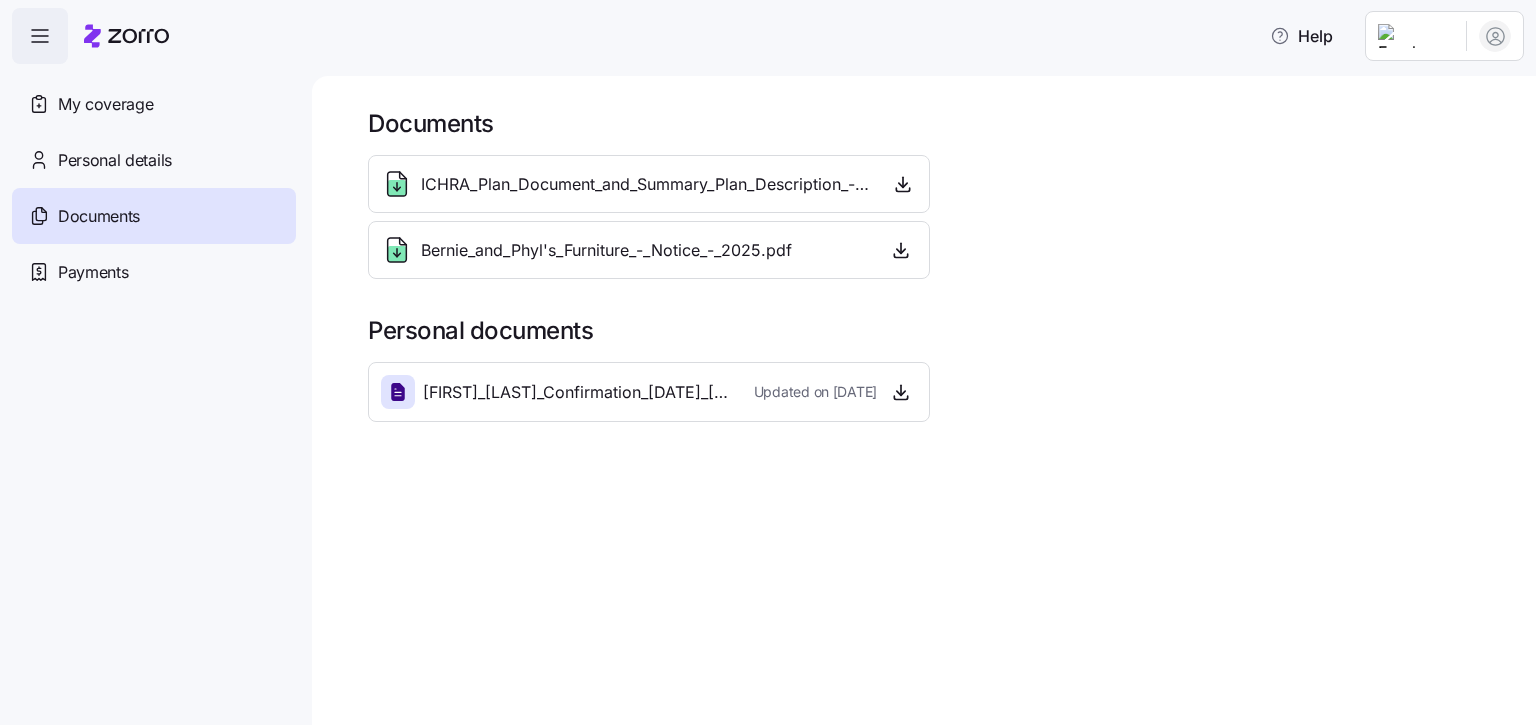click on "Bernie_and_Phyl's_Furniture_-_Notice_-_2025.pdf" at bounding box center [586, 250] 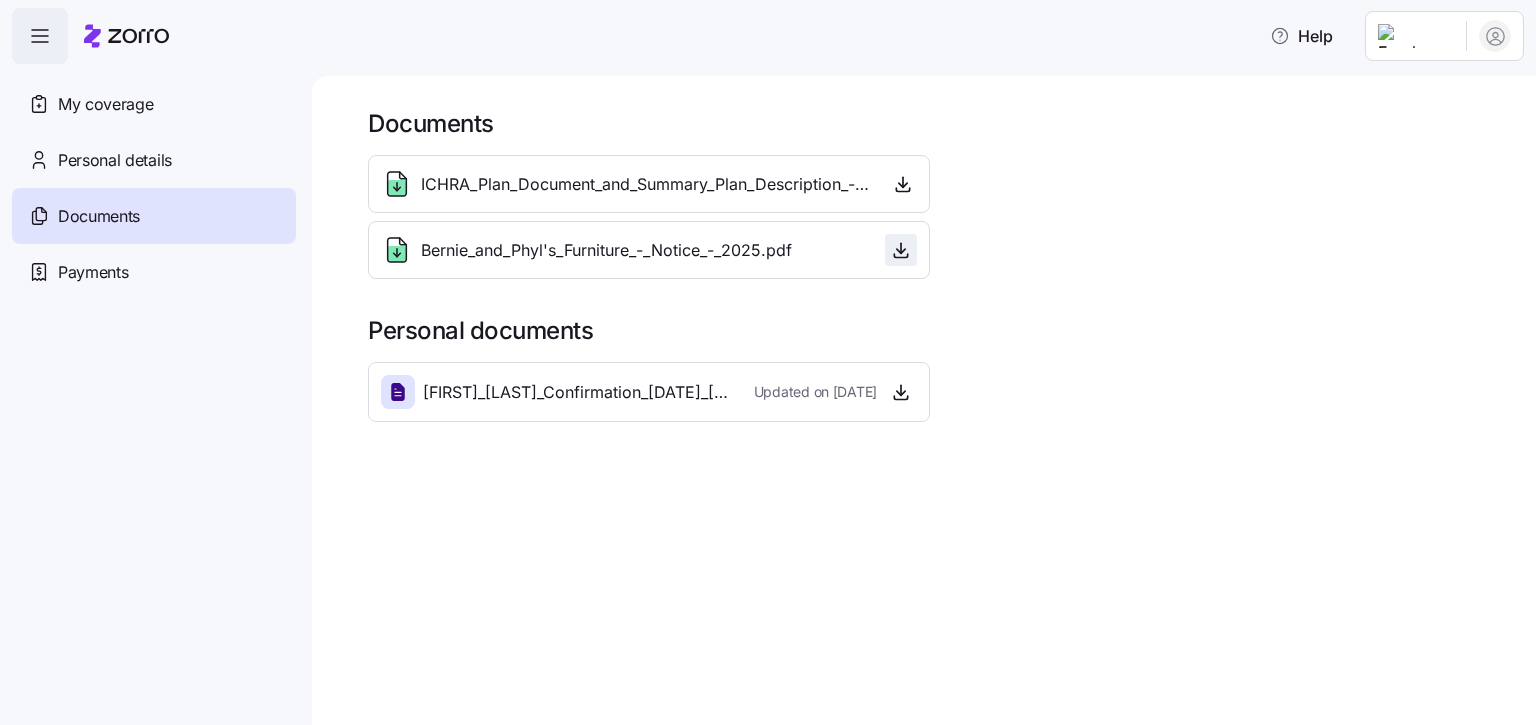 click 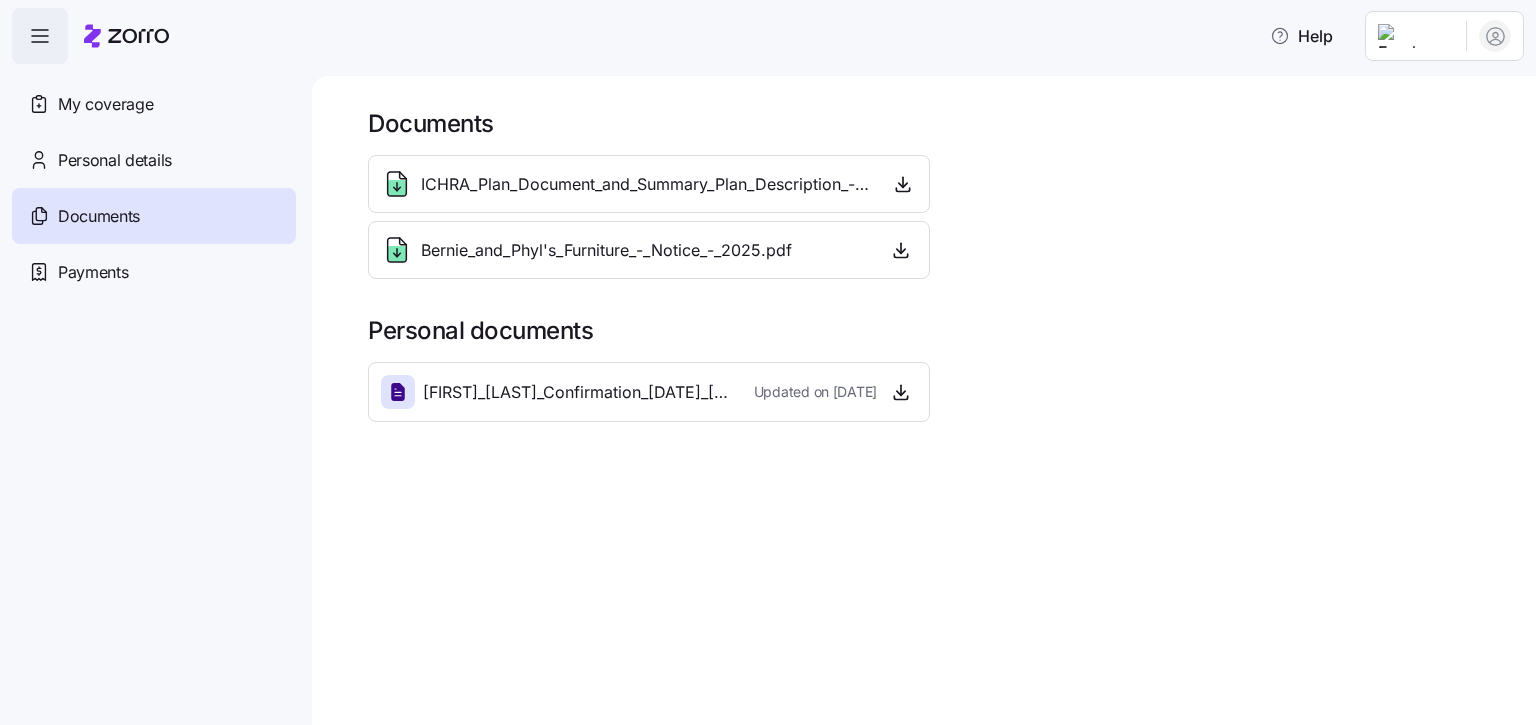 click on "ICHRA_Plan_Document_and_Summary_Plan_Description_-_2025.pdf" at bounding box center [646, 184] 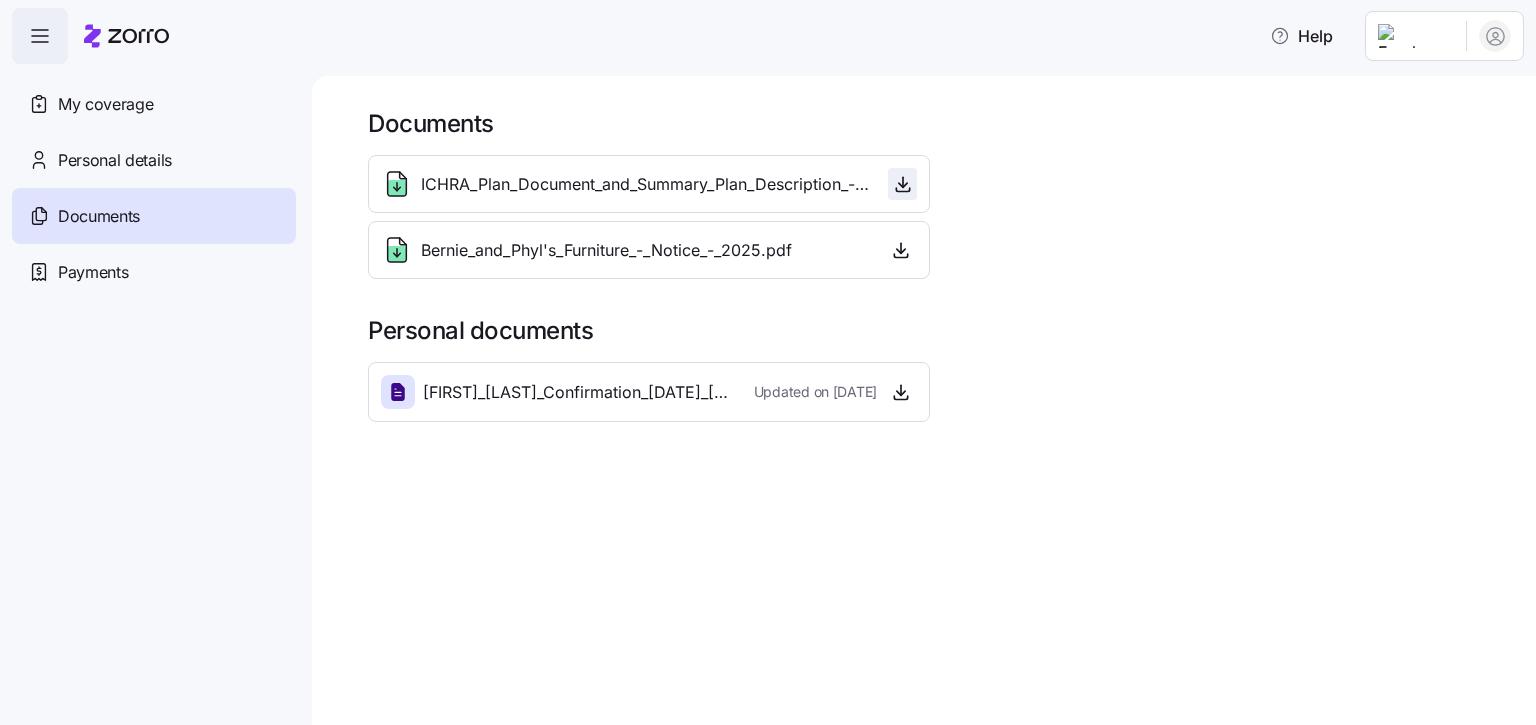 click 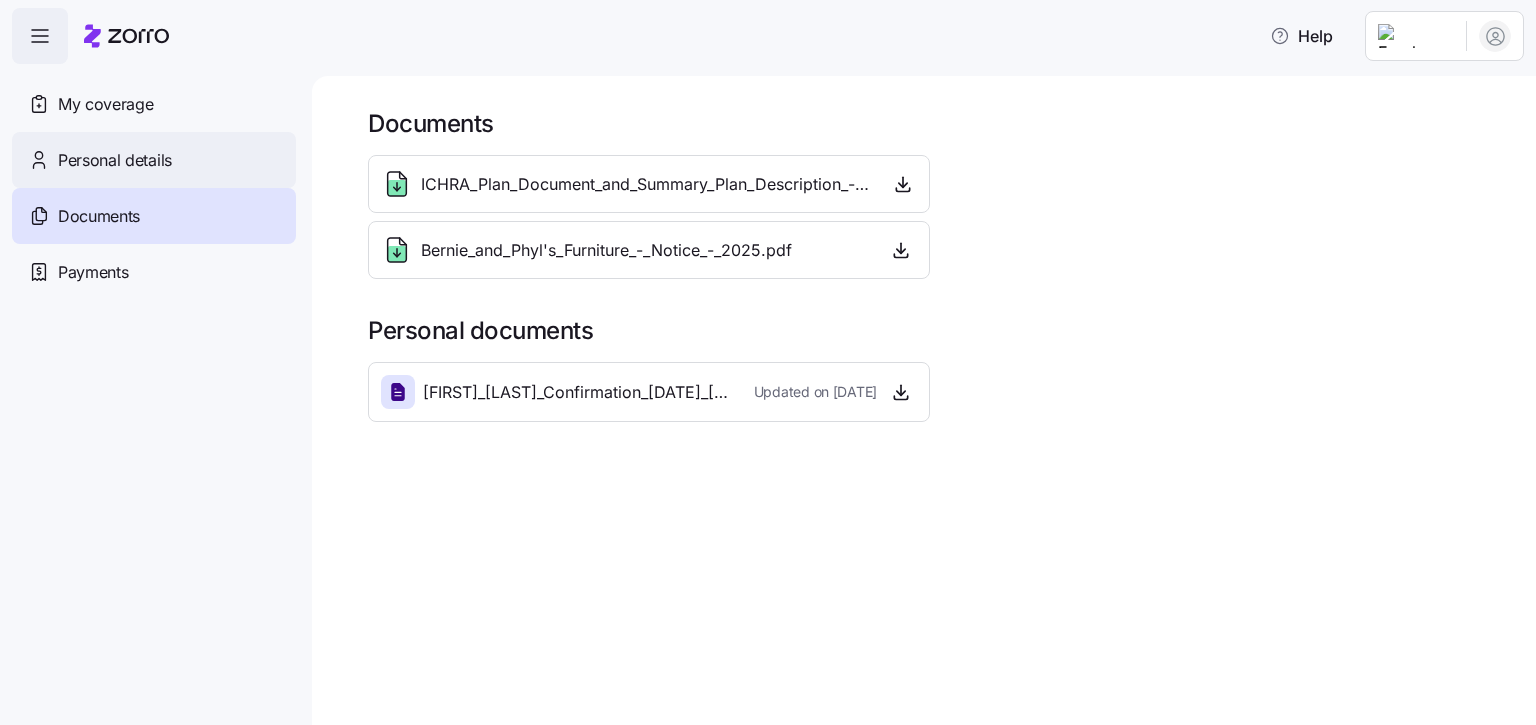 click on "Personal details" at bounding box center (115, 160) 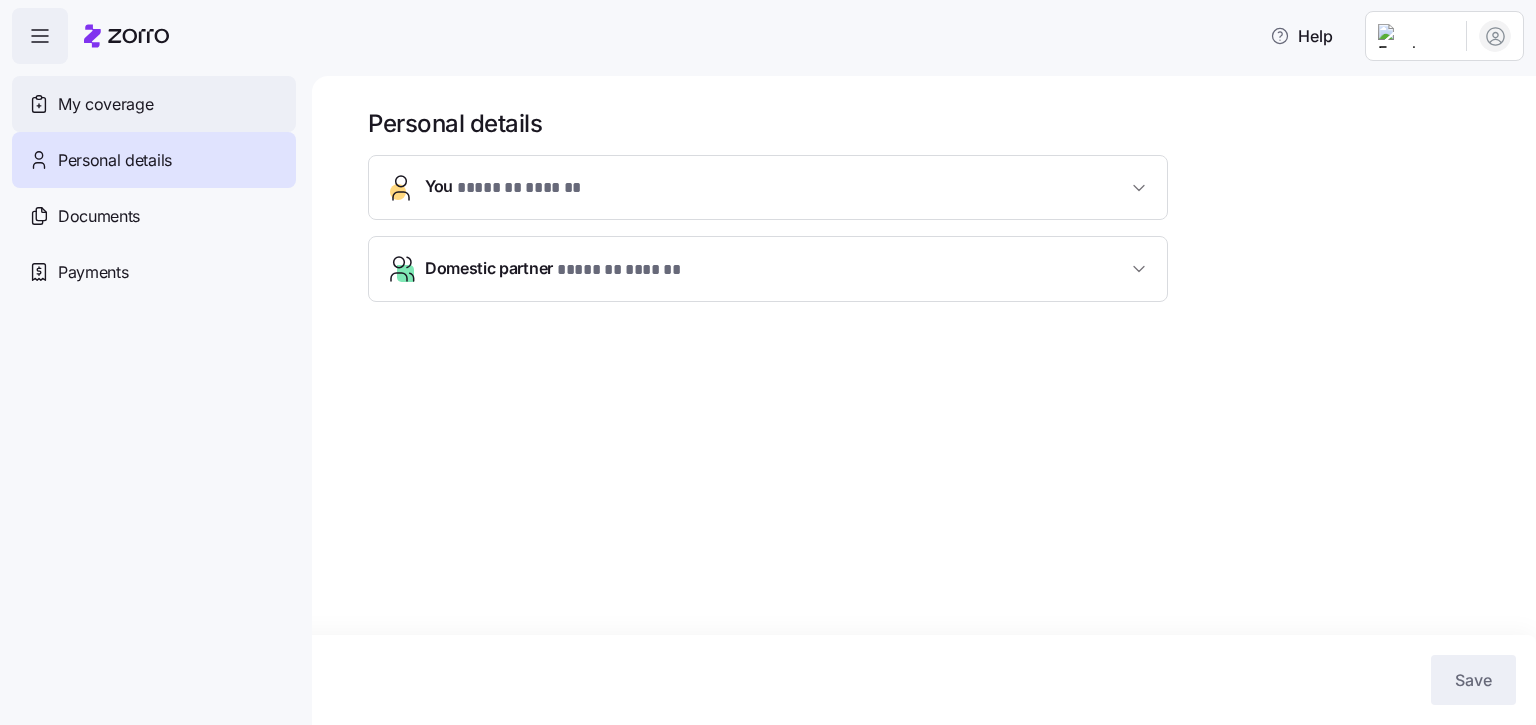 click on "My coverage" at bounding box center [105, 104] 